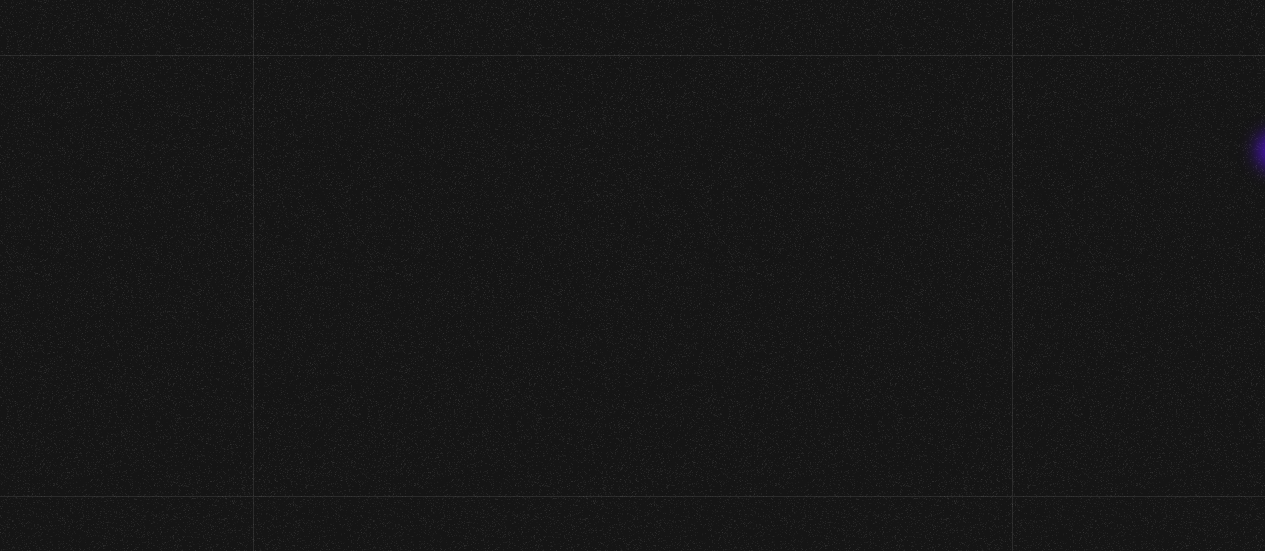 scroll, scrollTop: 0, scrollLeft: 0, axis: both 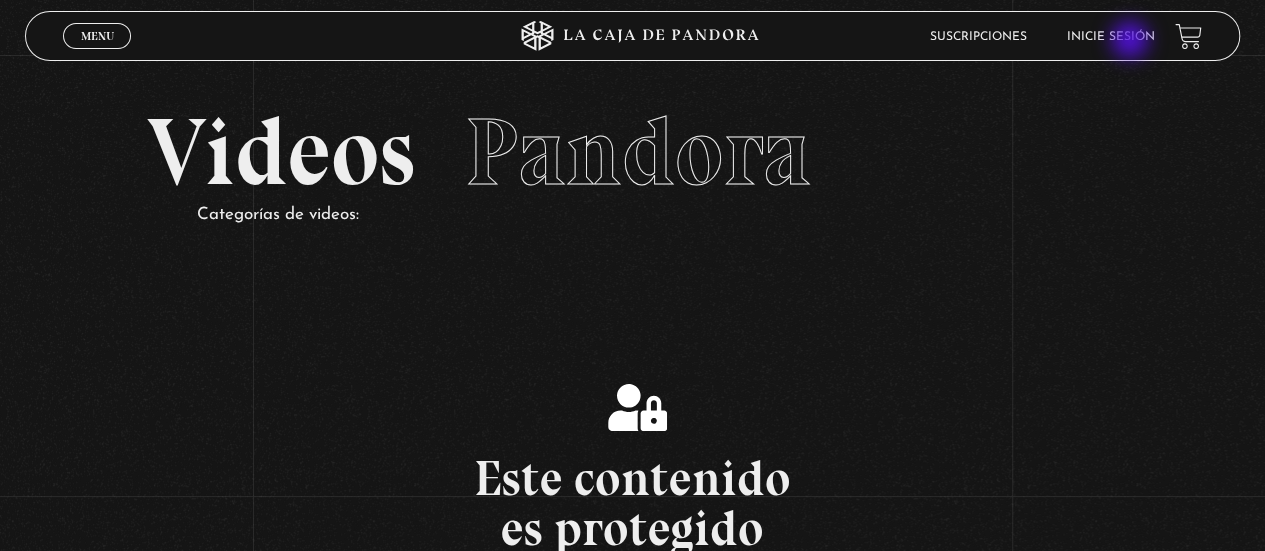 click on "Inicie sesión" at bounding box center [1111, 37] 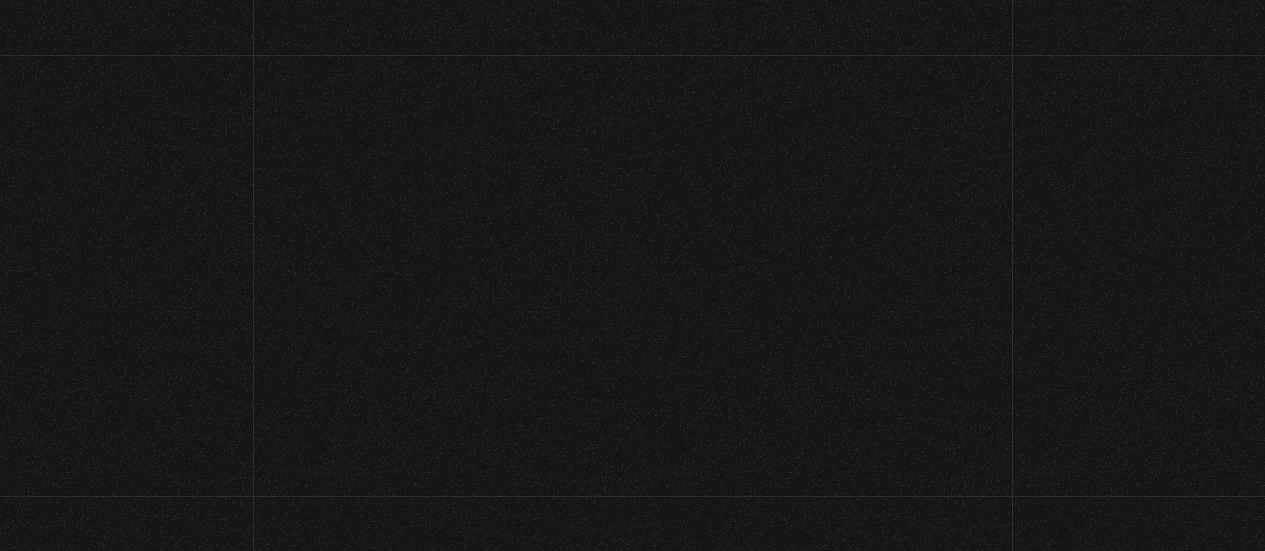 scroll, scrollTop: 0, scrollLeft: 0, axis: both 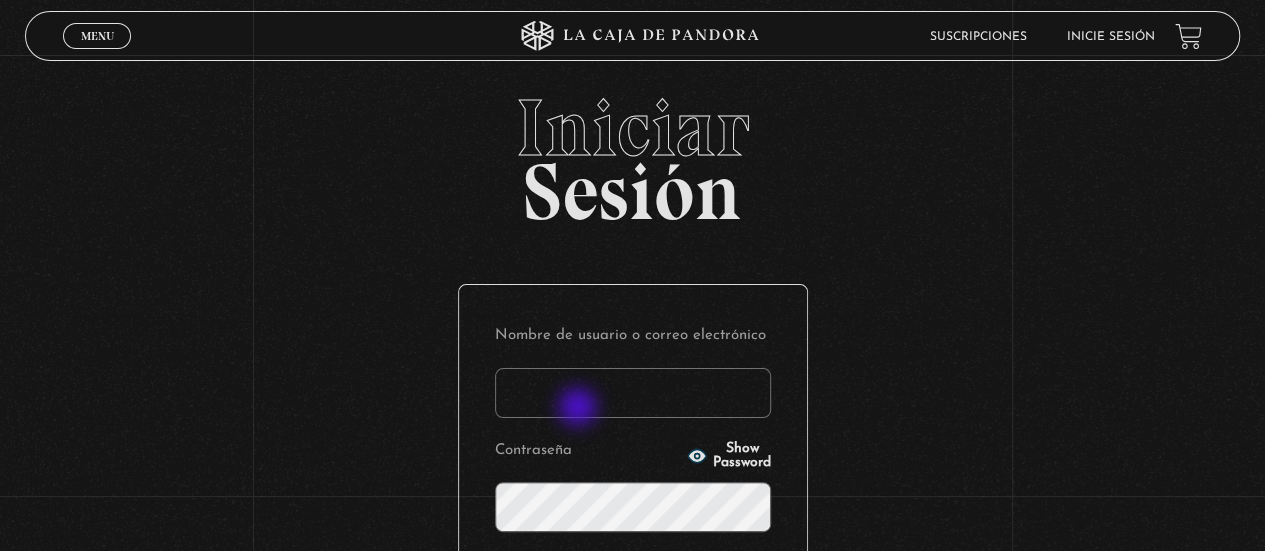 click on "Nombre de usuario o correo electrónico" at bounding box center (633, 393) 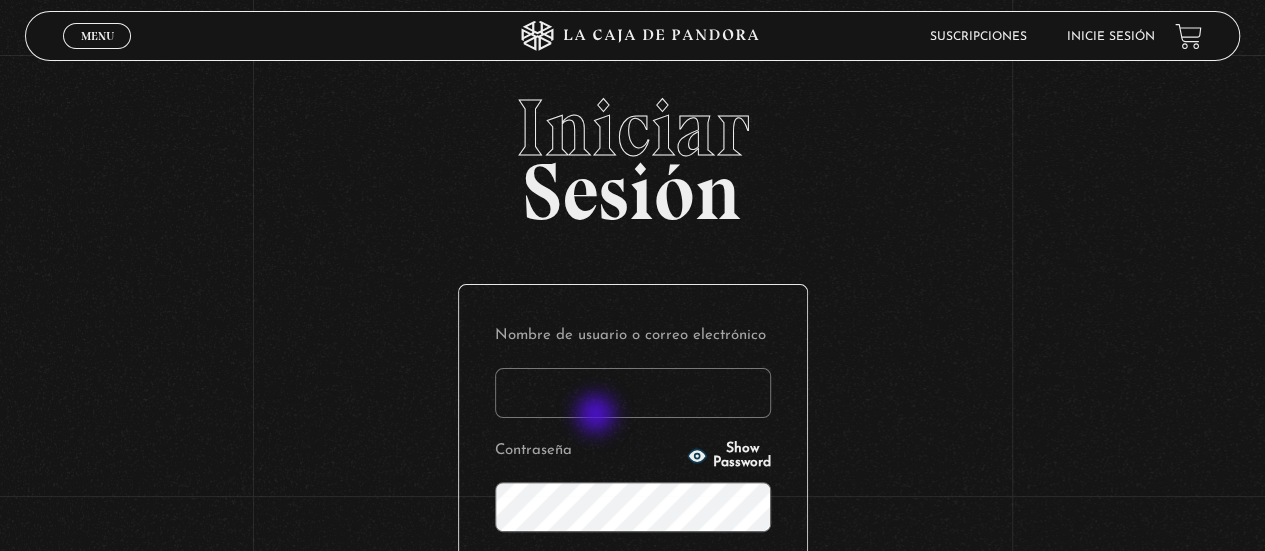 type on "mike" 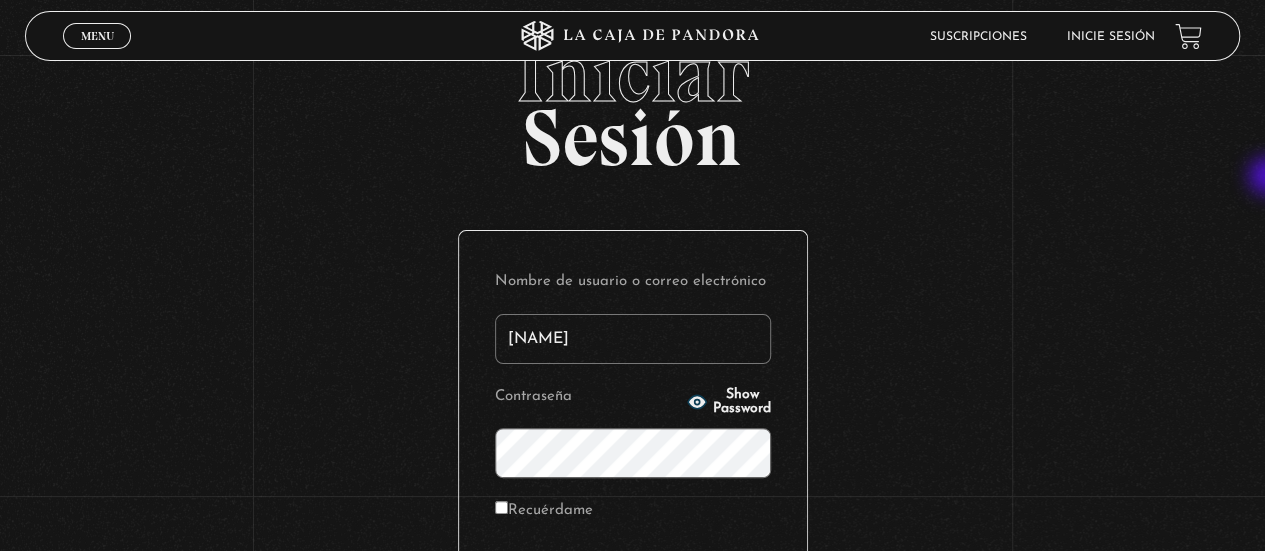 scroll, scrollTop: 185, scrollLeft: 0, axis: vertical 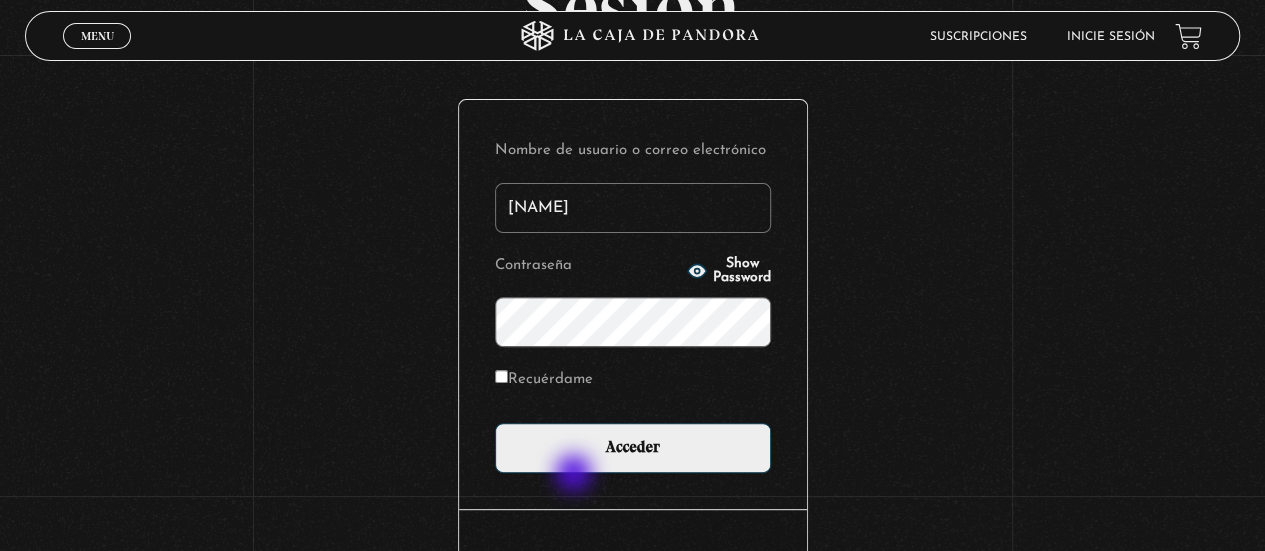 click on "Nombre de usuario o correo electrónico   mike   Contraseña         Show Password    Recuérdame   Acceder" at bounding box center [633, 304] 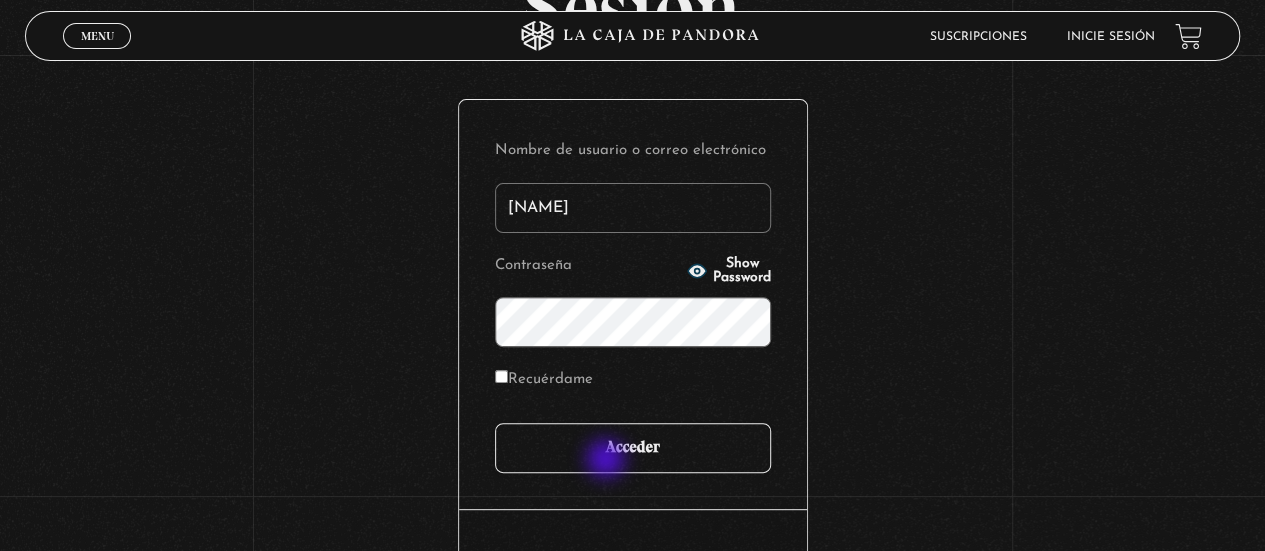 click on "Acceder" at bounding box center (633, 448) 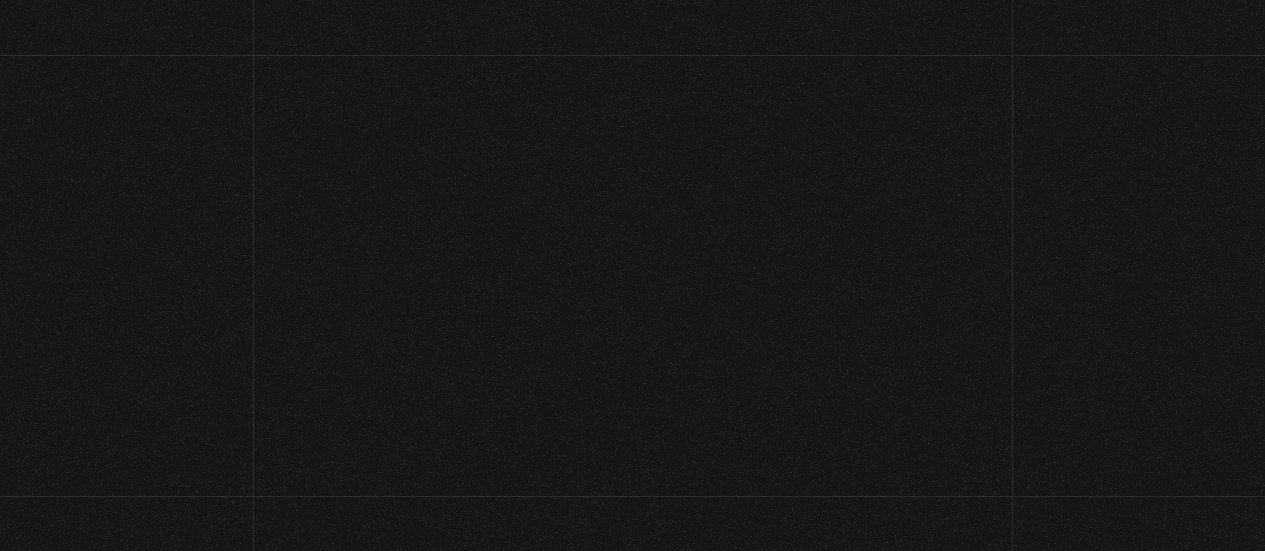scroll, scrollTop: 0, scrollLeft: 0, axis: both 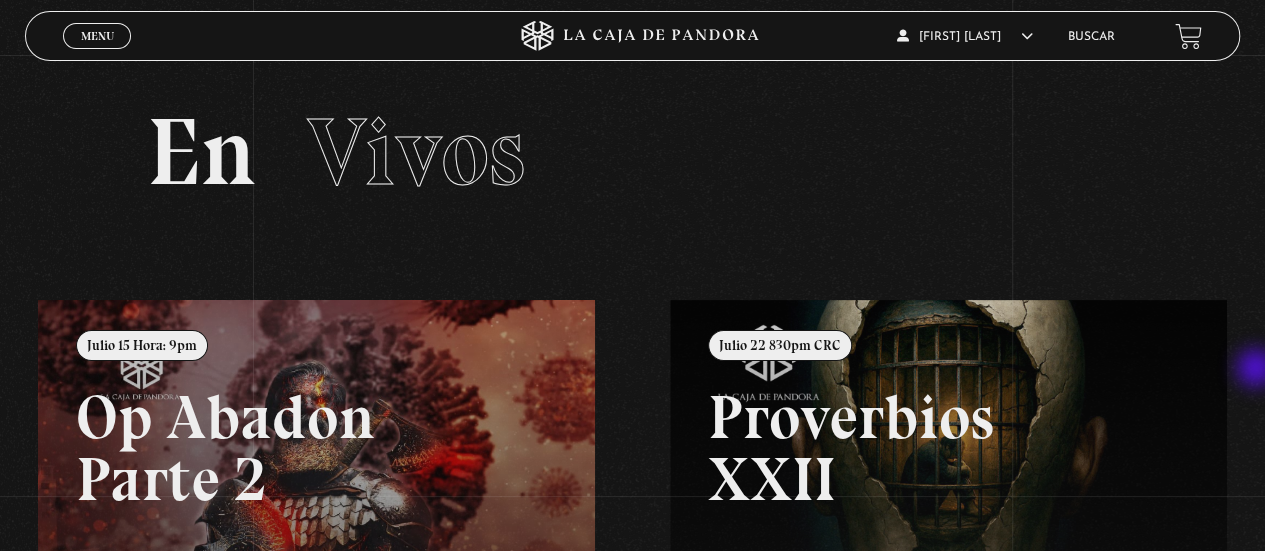 click on "Menu Cerrar
[FIRST] [LAST]
En vivos
Pandora
Centinelas
Mi cuenta
Salir
Buscar
Buscar
En   Vivos
Julio 15 Hora: 9pm
Op Abadon Parte 2
Ver En Vivo Ver En Vivo" at bounding box center (632, 551) 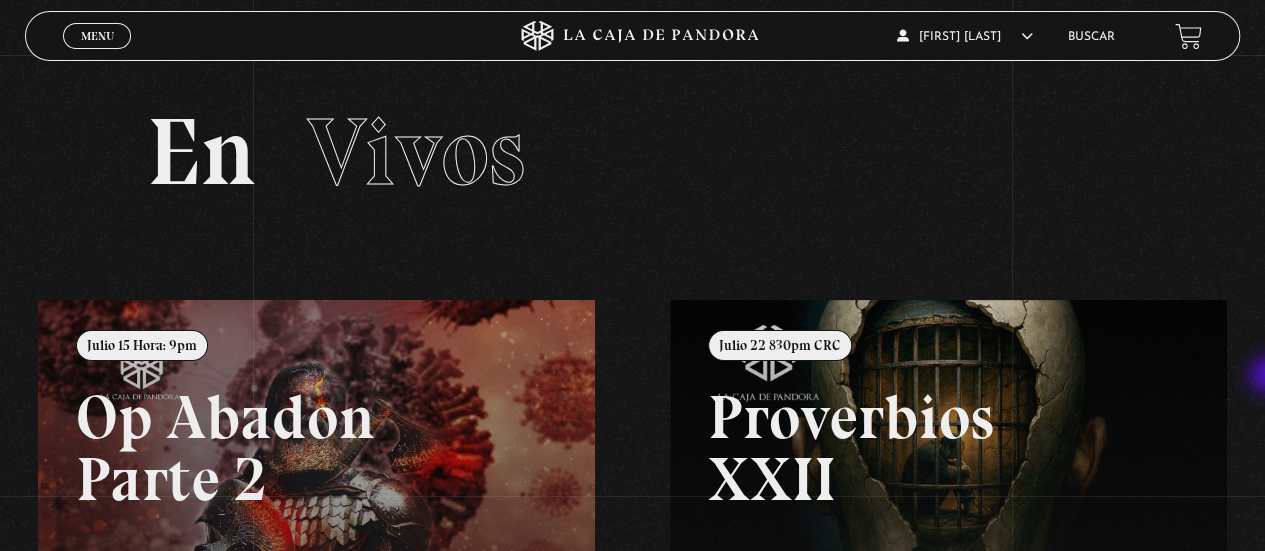 scroll, scrollTop: 482, scrollLeft: 0, axis: vertical 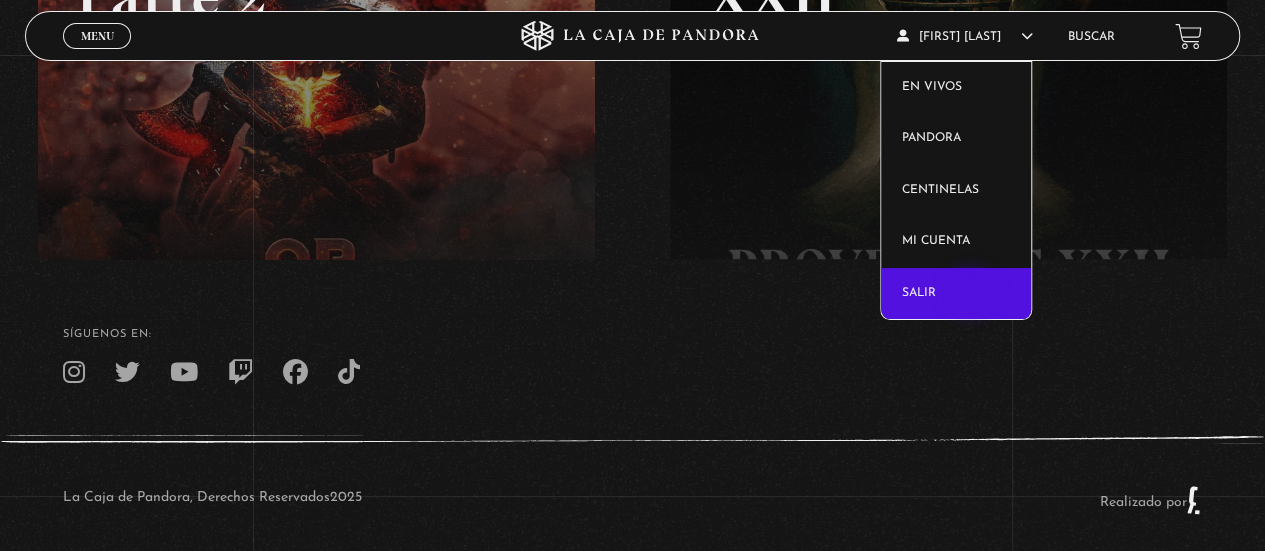 click on "Salir" at bounding box center [956, 294] 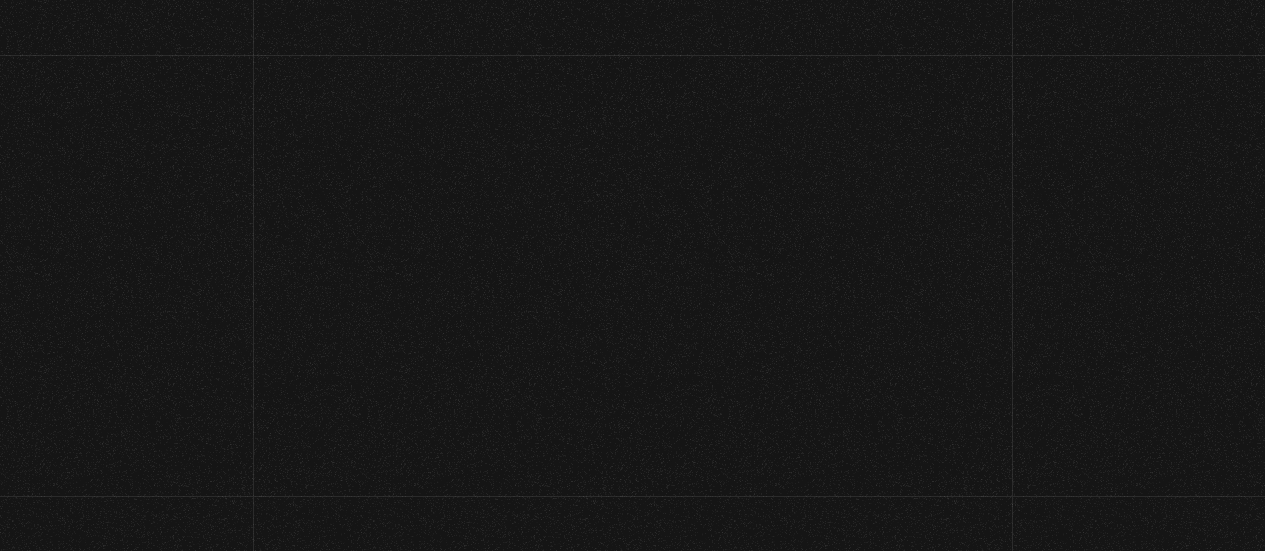scroll, scrollTop: 0, scrollLeft: 0, axis: both 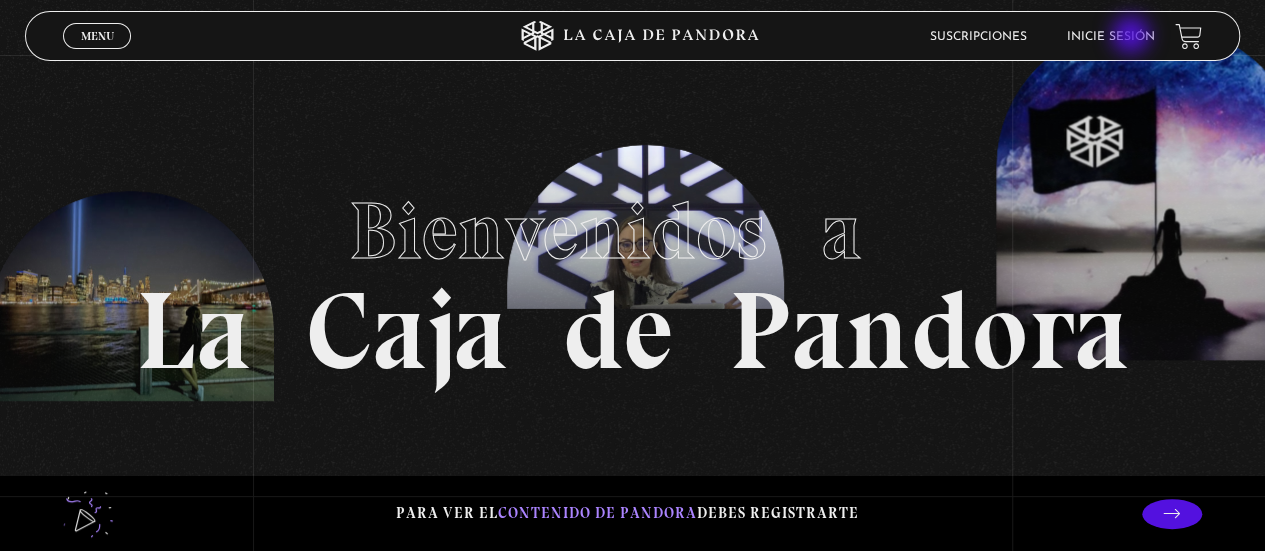 click on "Inicie sesión" at bounding box center [1111, 37] 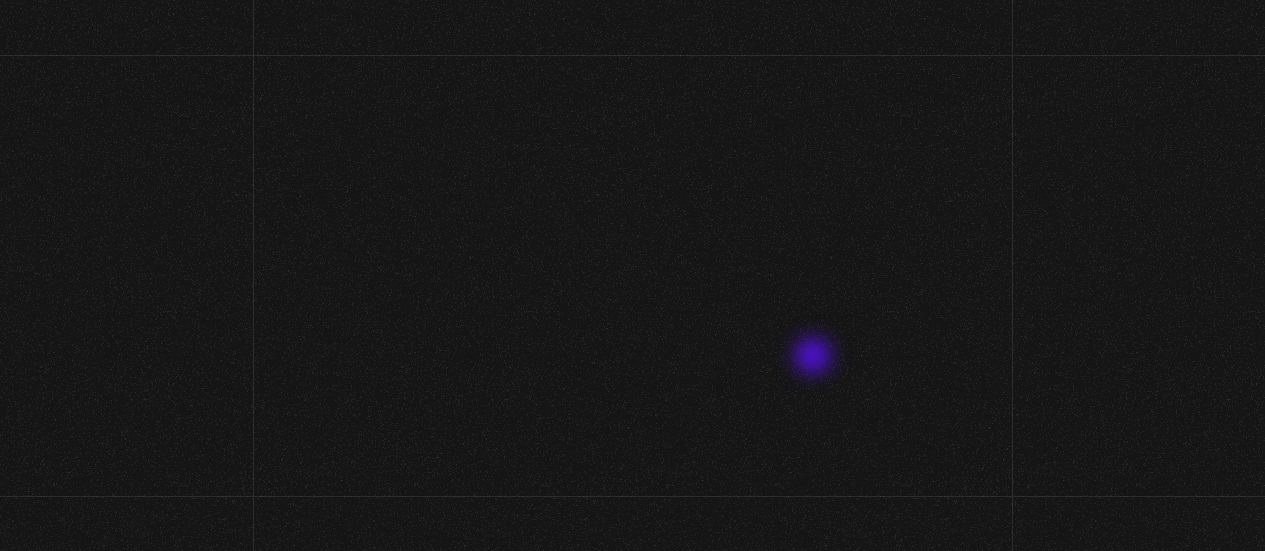 scroll, scrollTop: 0, scrollLeft: 0, axis: both 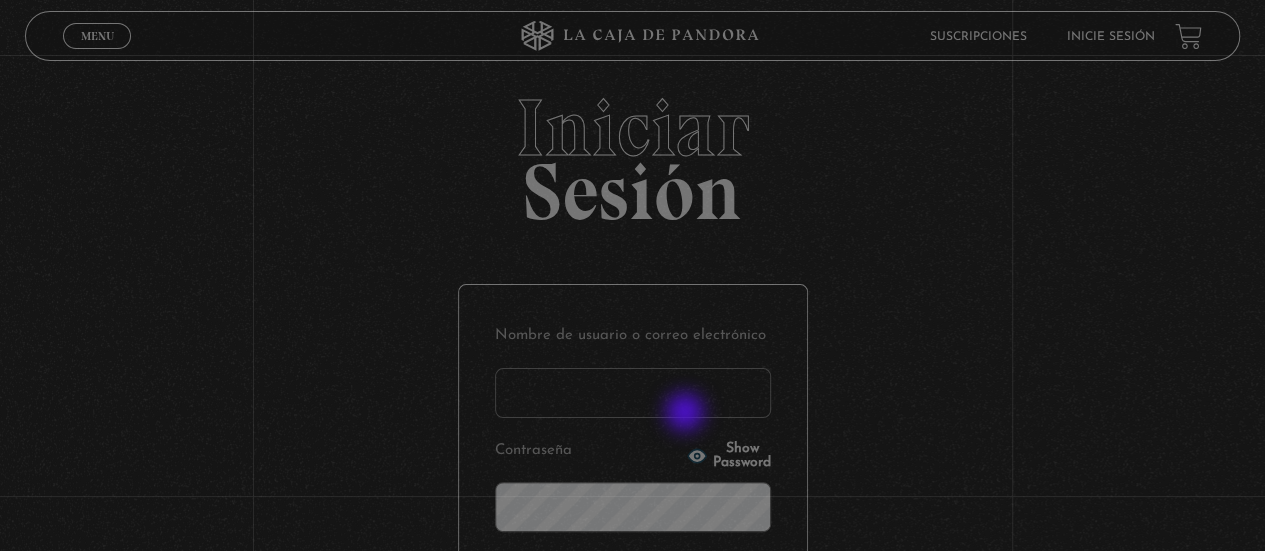 type on "[FIRST]" 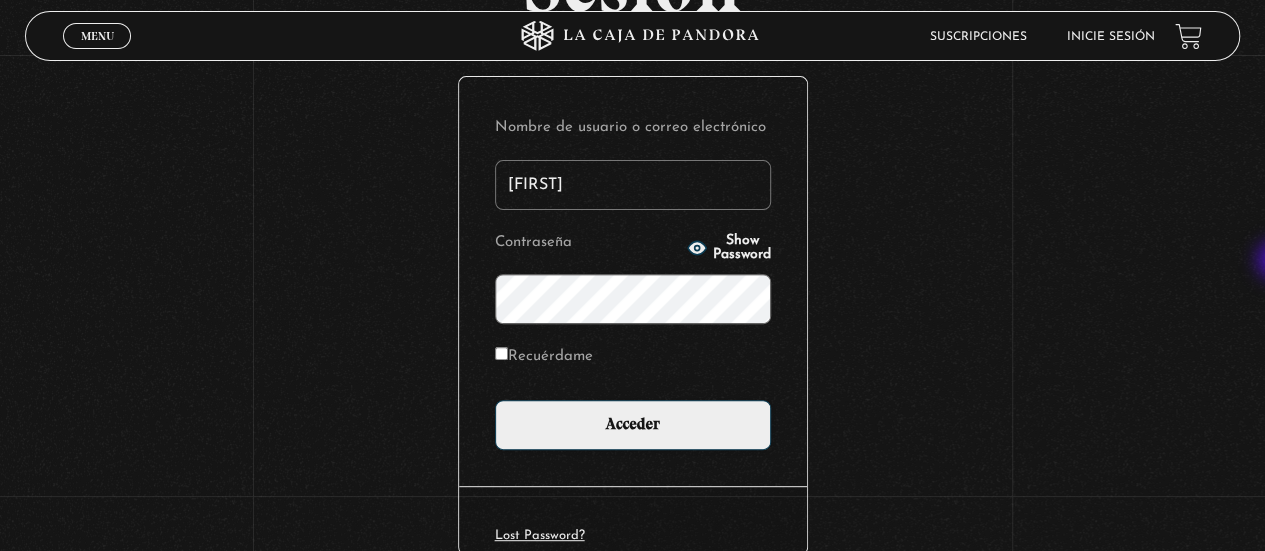 scroll, scrollTop: 219, scrollLeft: 0, axis: vertical 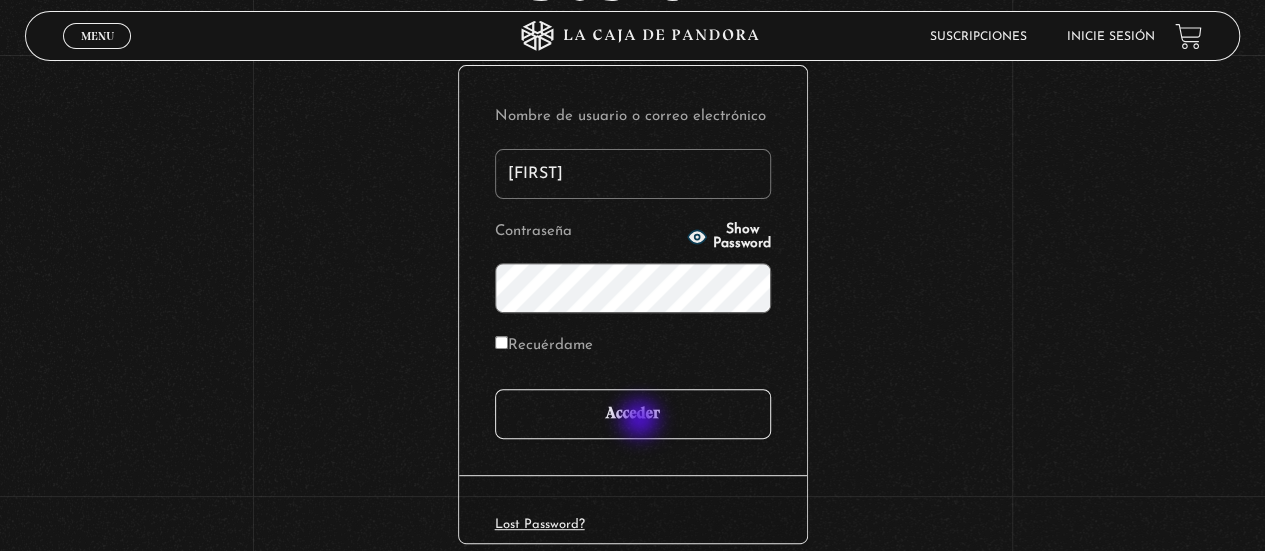 click on "Acceder" at bounding box center [633, 414] 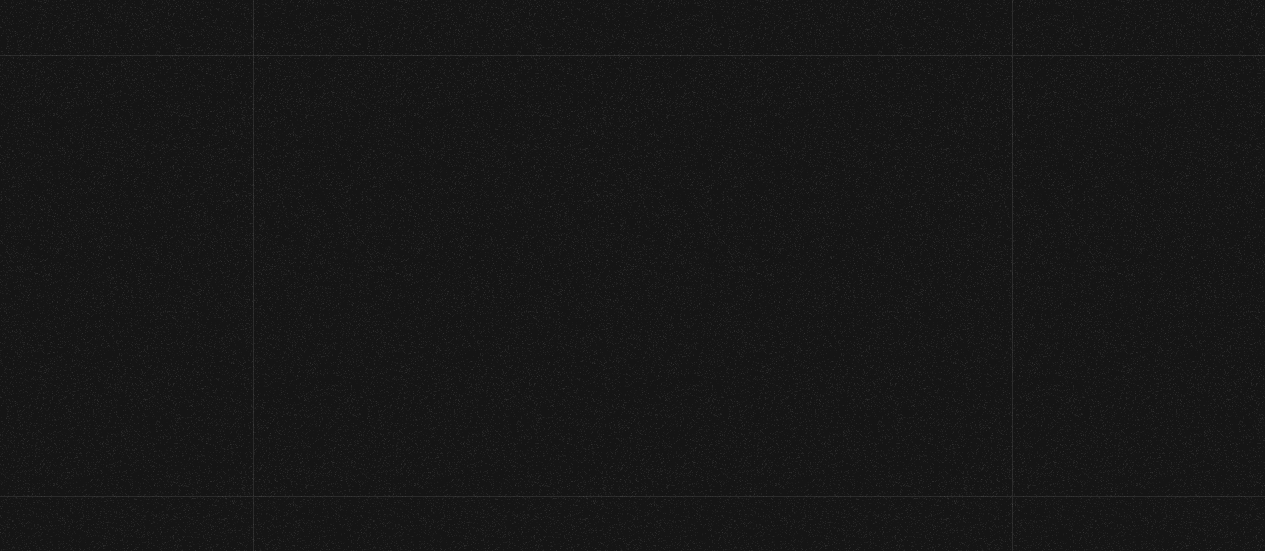 scroll, scrollTop: 0, scrollLeft: 0, axis: both 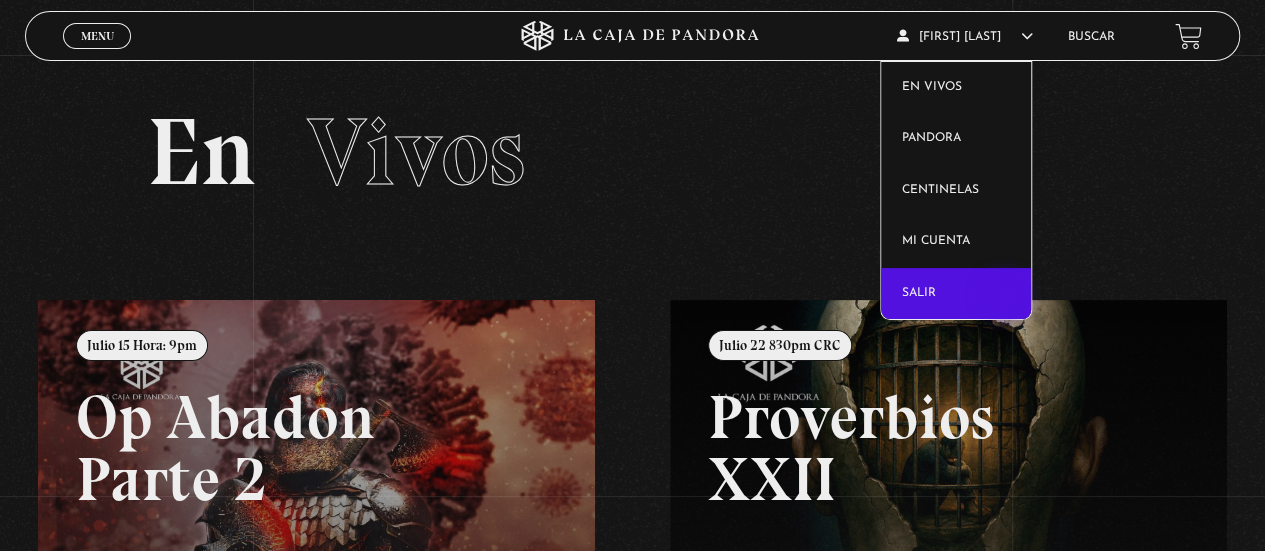 click on "Salir" at bounding box center [956, 294] 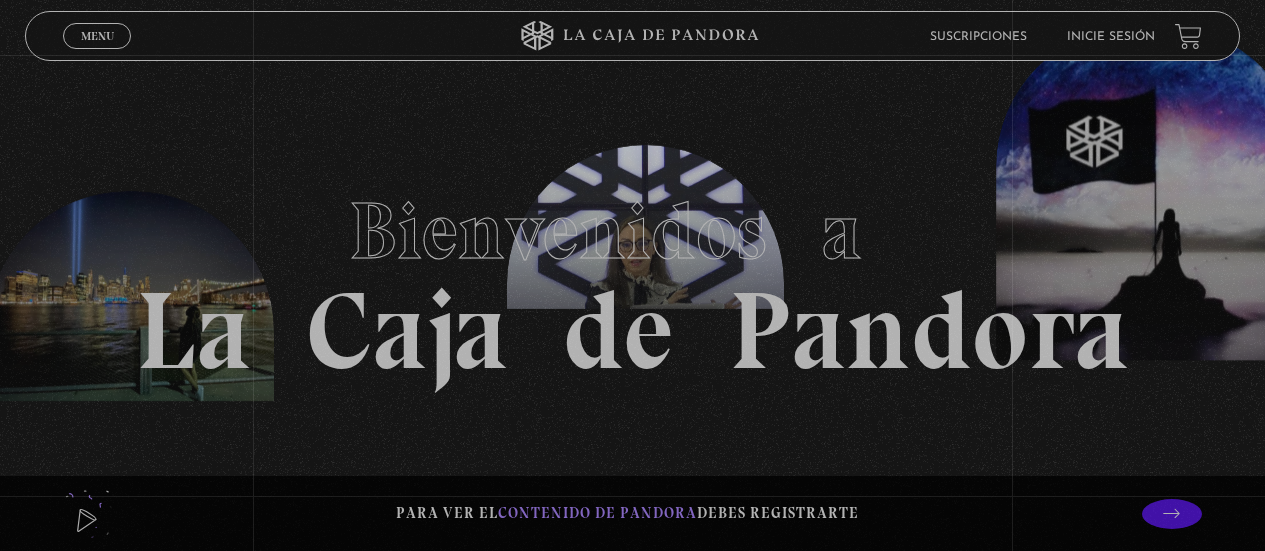 scroll, scrollTop: 0, scrollLeft: 0, axis: both 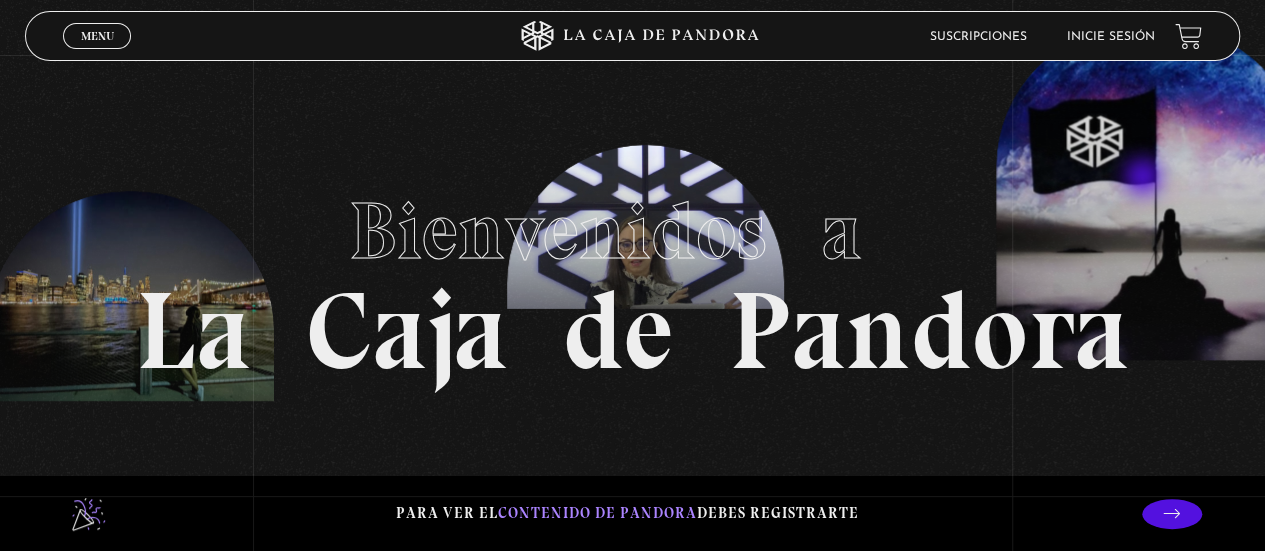 click on "Bienvenidos a    La Caja de Pandora" at bounding box center (632, 275) 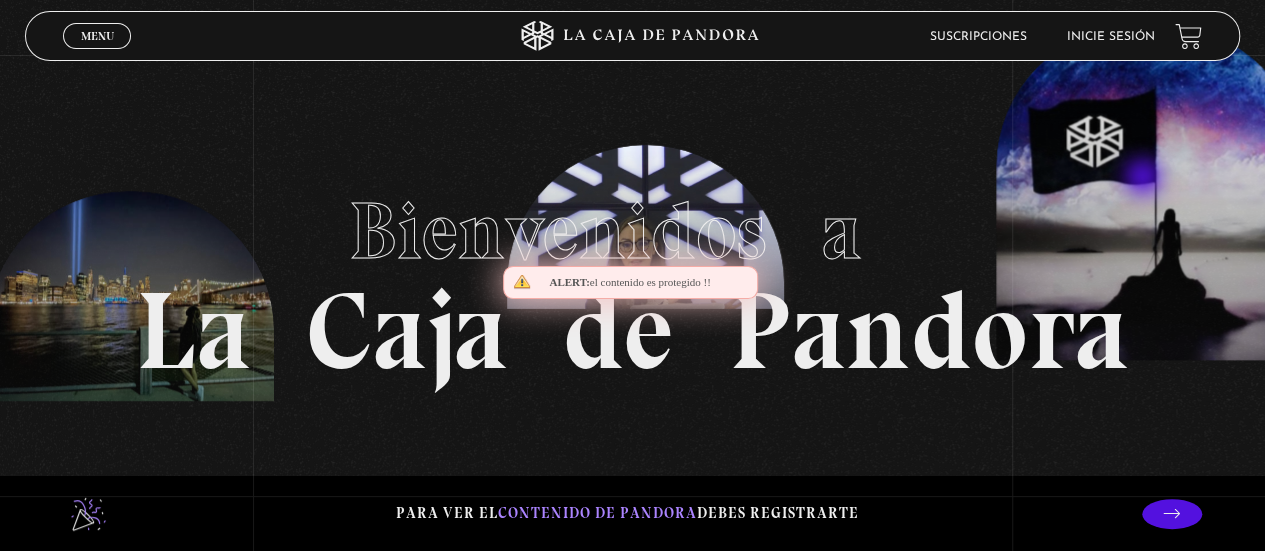 click on "Bienvenidos a    La Caja de Pandora" at bounding box center (632, 275) 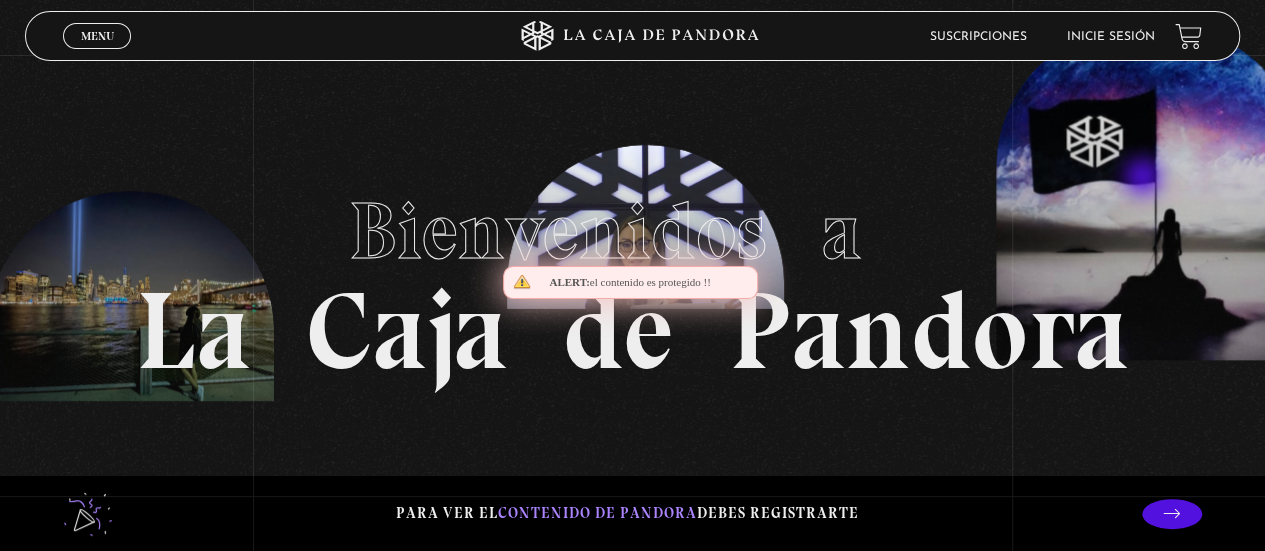click on "Bienvenidos a    La Caja de Pandora" at bounding box center [632, 275] 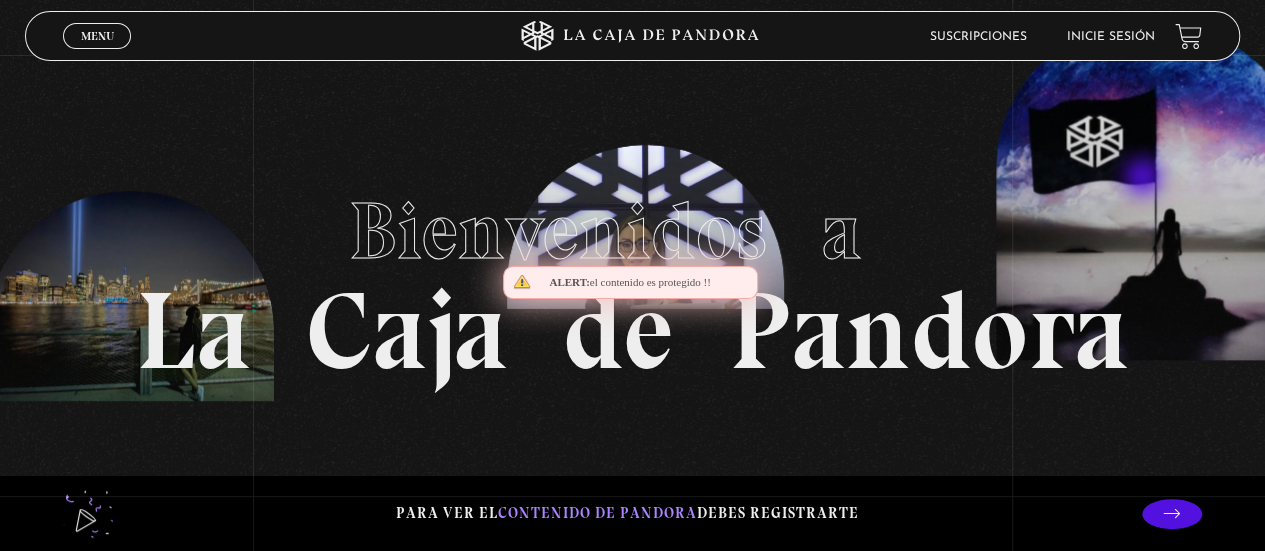click on "Bienvenidos a    La Caja de Pandora" at bounding box center [632, 275] 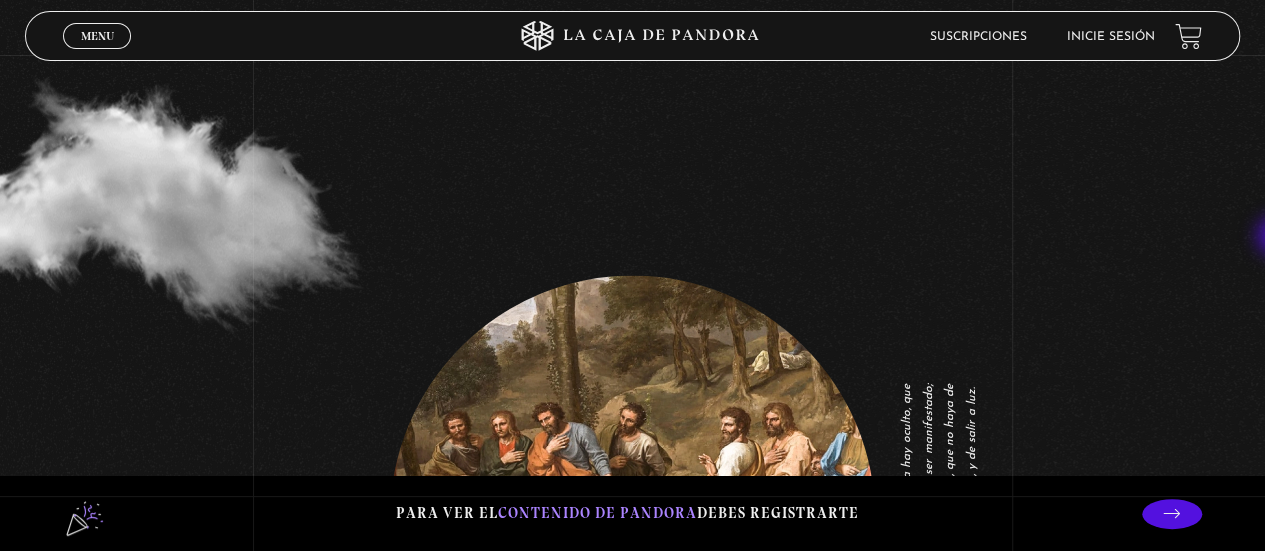 scroll, scrollTop: 0, scrollLeft: 0, axis: both 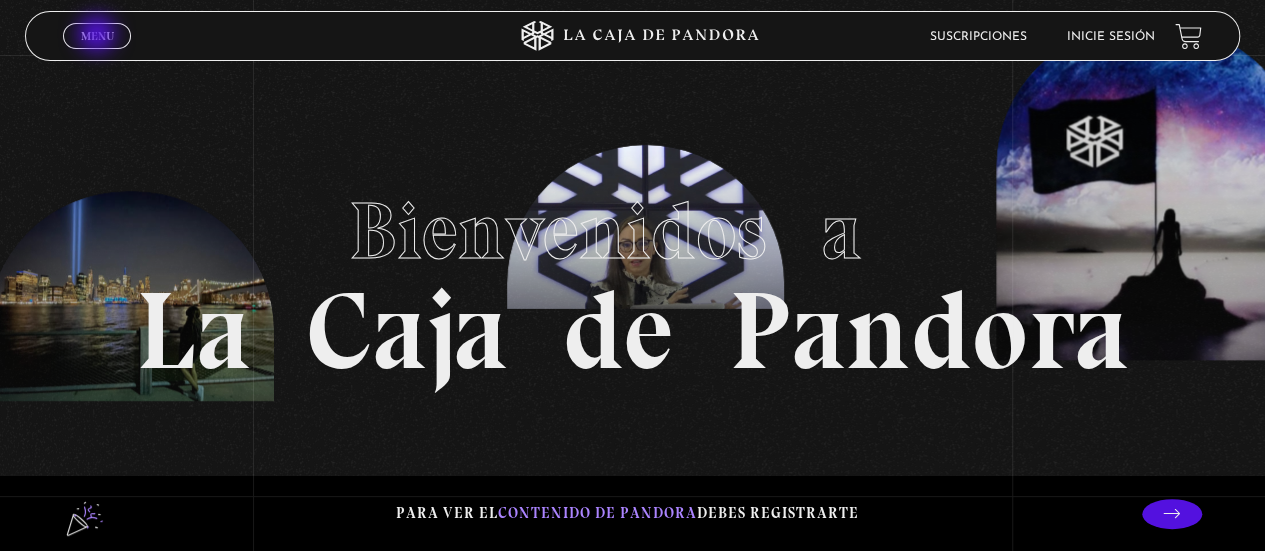 click on "Menu" at bounding box center [97, 36] 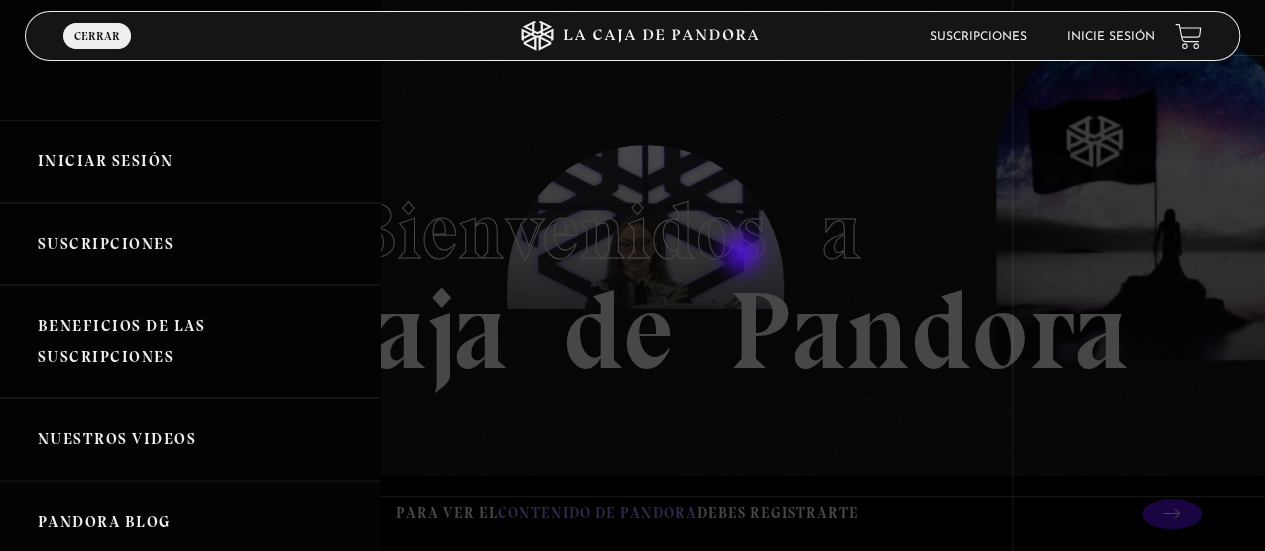 click at bounding box center [632, 275] 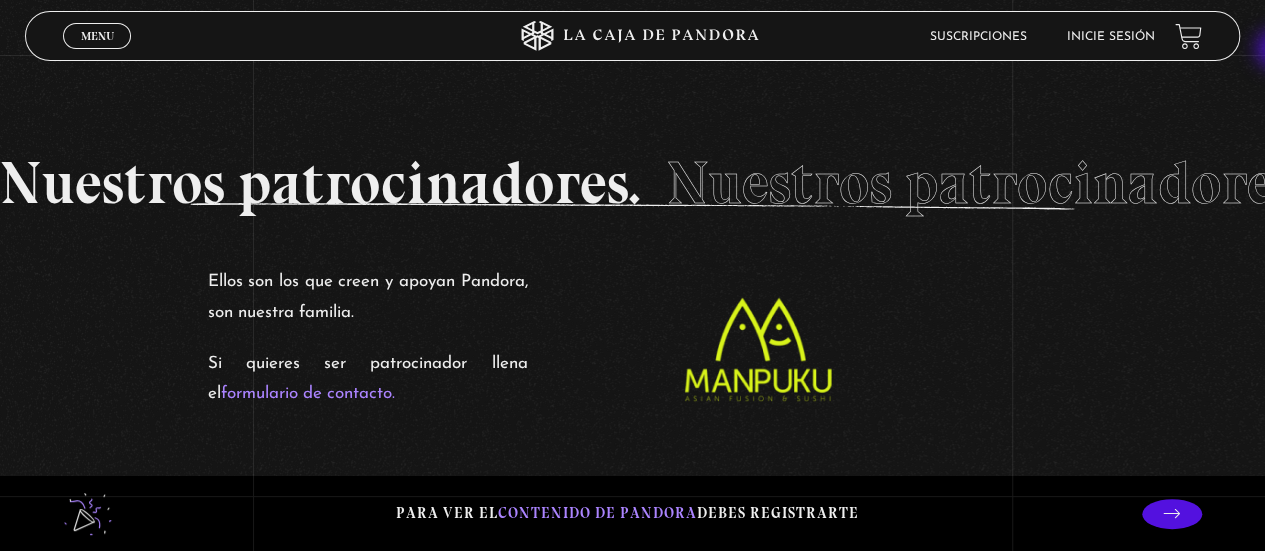 scroll, scrollTop: 3590, scrollLeft: 0, axis: vertical 